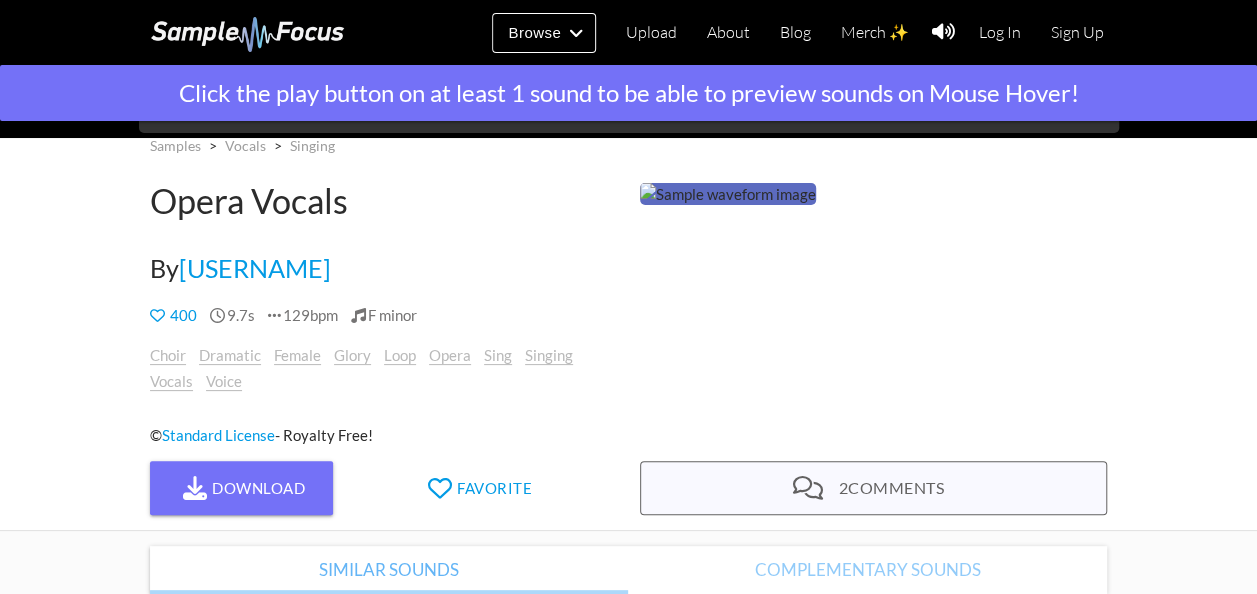 scroll, scrollTop: 0, scrollLeft: 0, axis: both 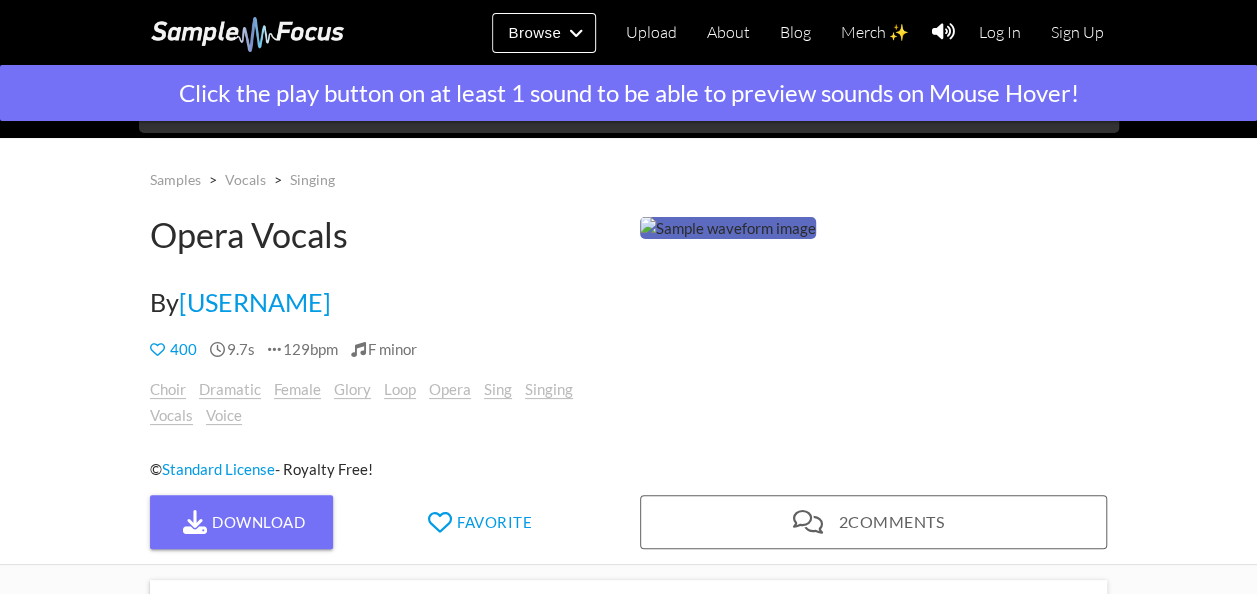 click at bounding box center (728, 228) 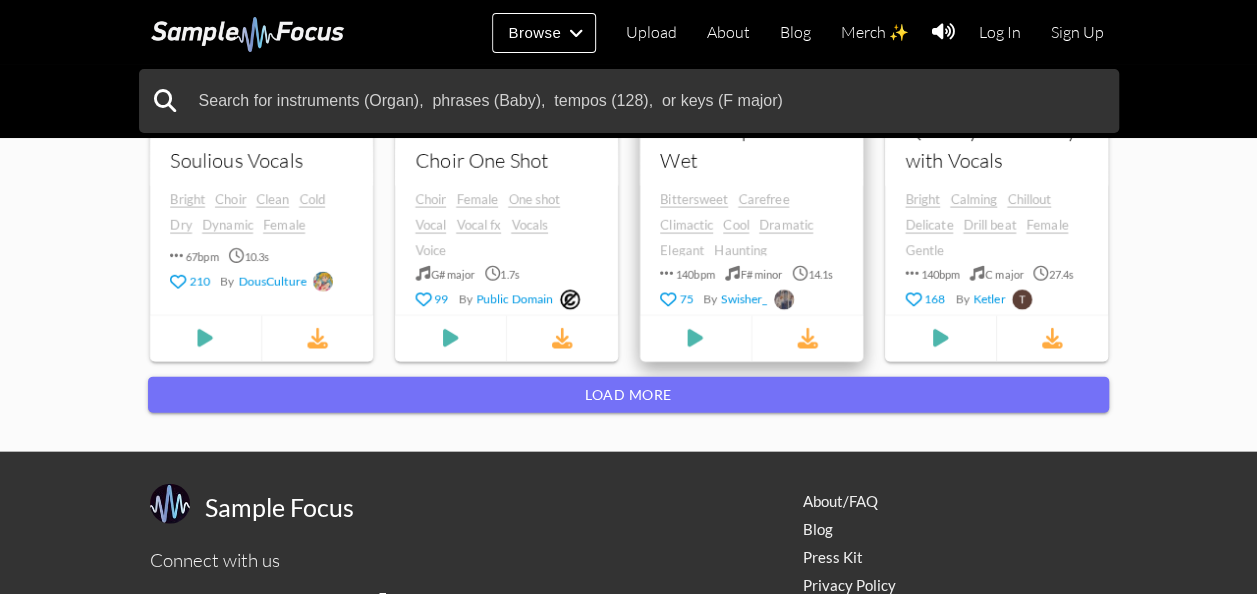 scroll, scrollTop: 2100, scrollLeft: 0, axis: vertical 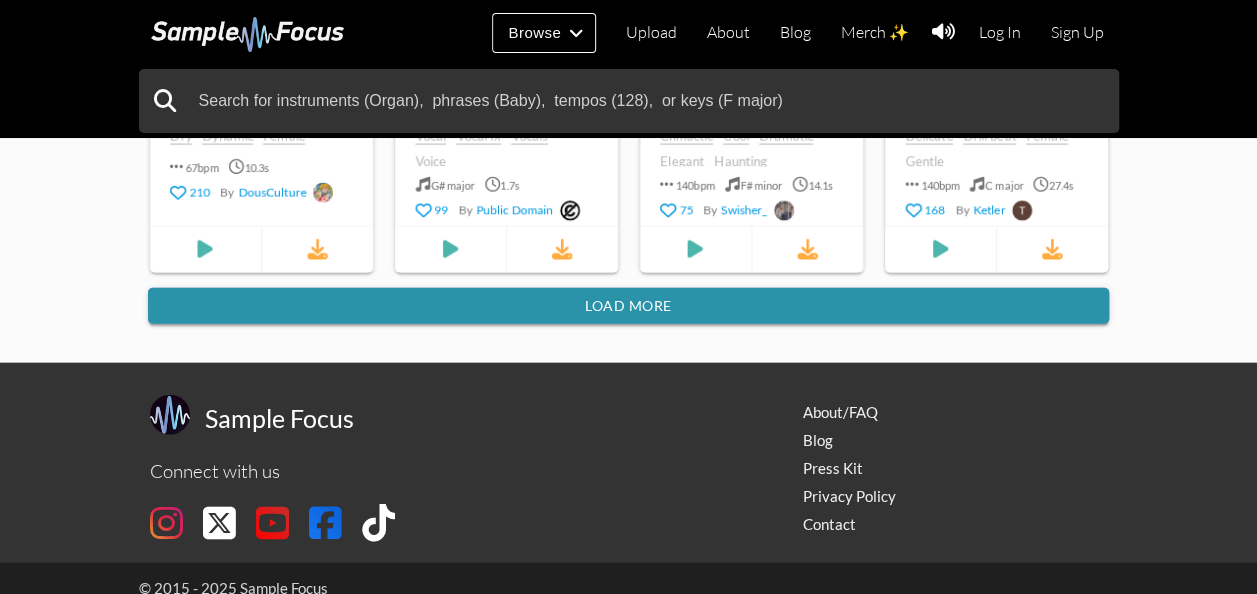 click on "Load more" at bounding box center (628, 306) 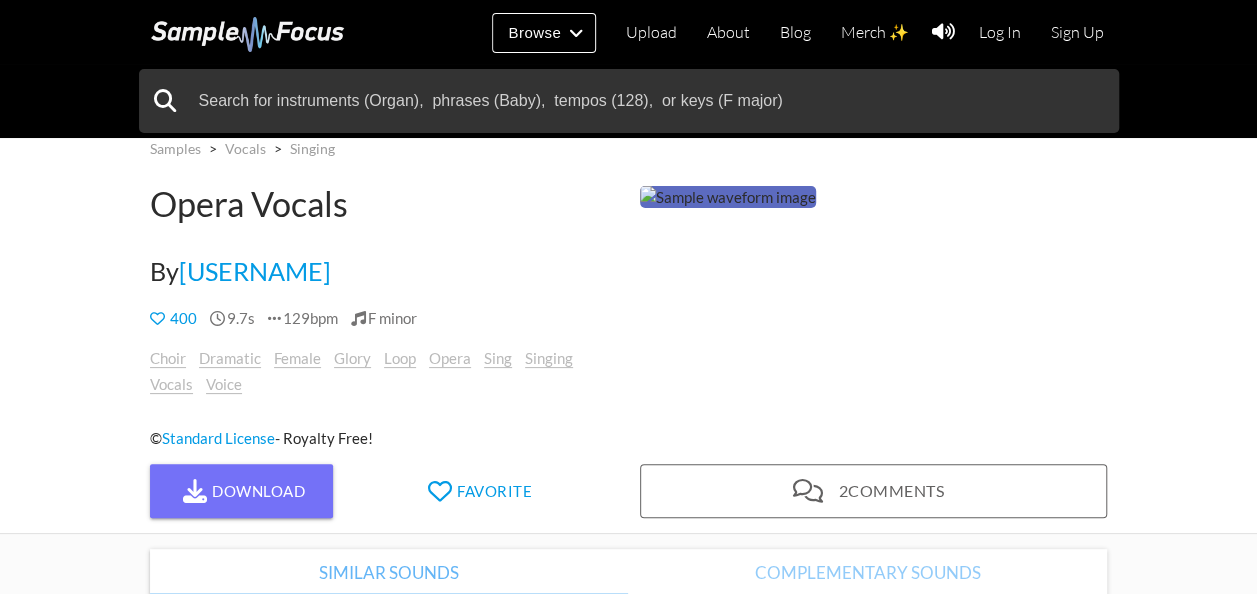 scroll, scrollTop: 0, scrollLeft: 0, axis: both 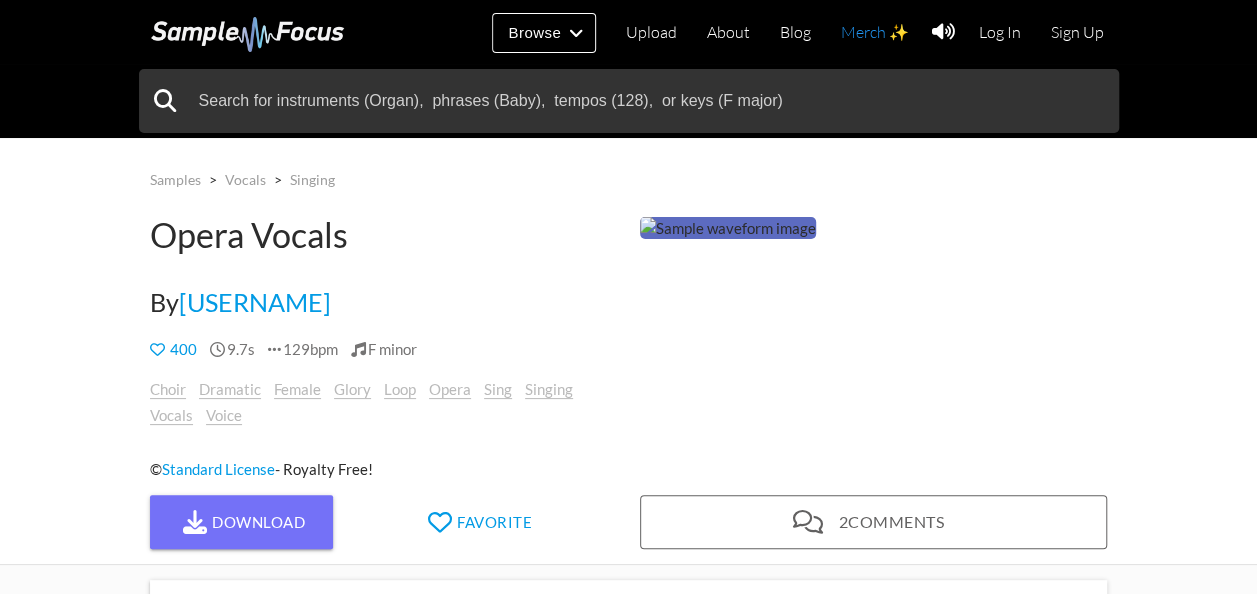 click on "Merch ✨" at bounding box center [875, 32] 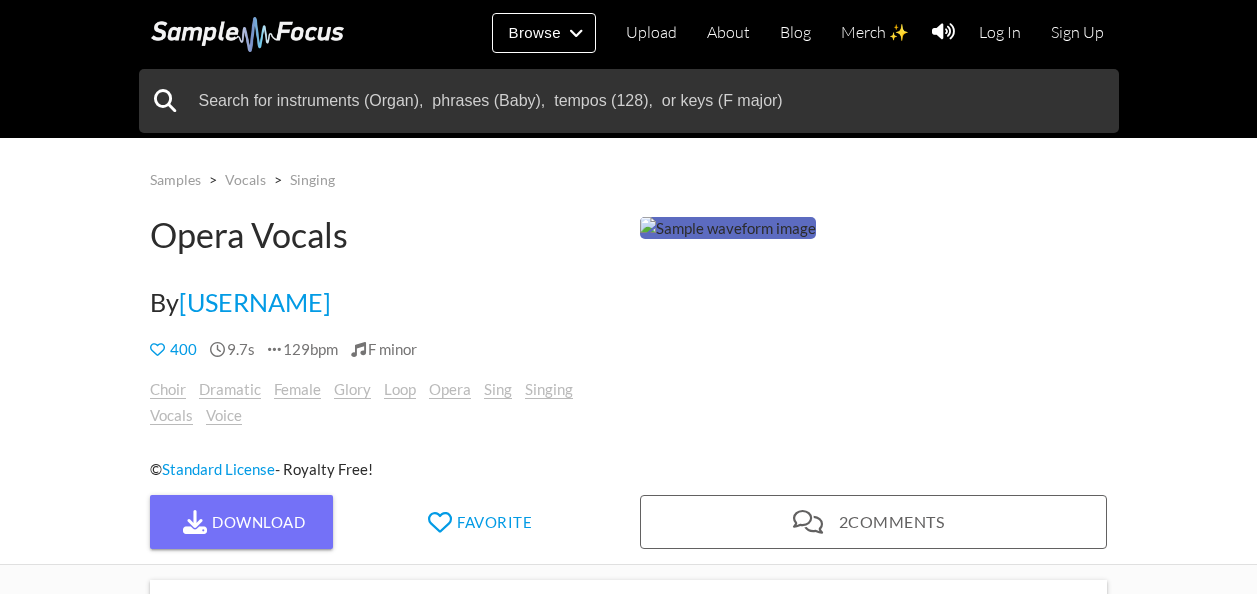 scroll, scrollTop: 0, scrollLeft: 0, axis: both 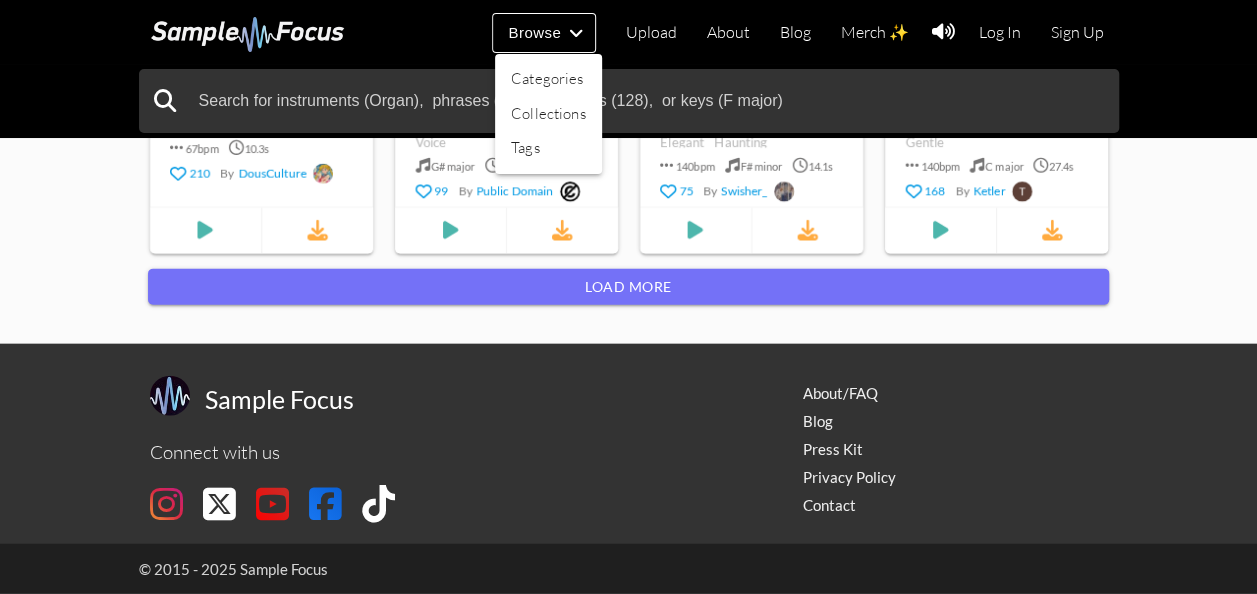 click at bounding box center [628, 297] 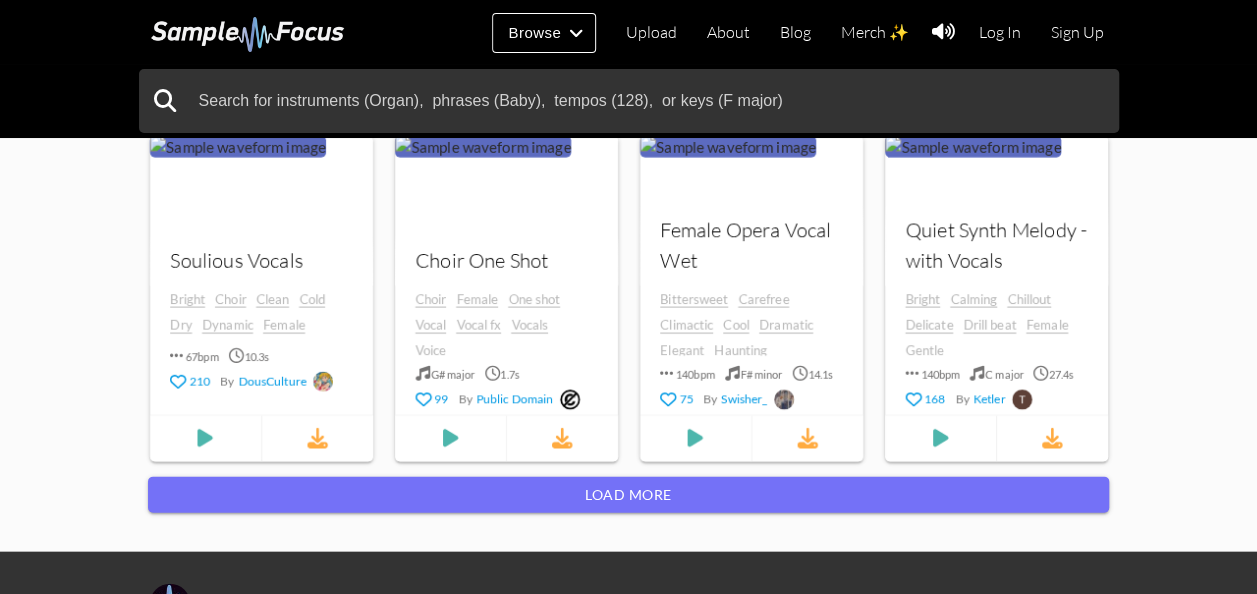 scroll, scrollTop: 2000, scrollLeft: 0, axis: vertical 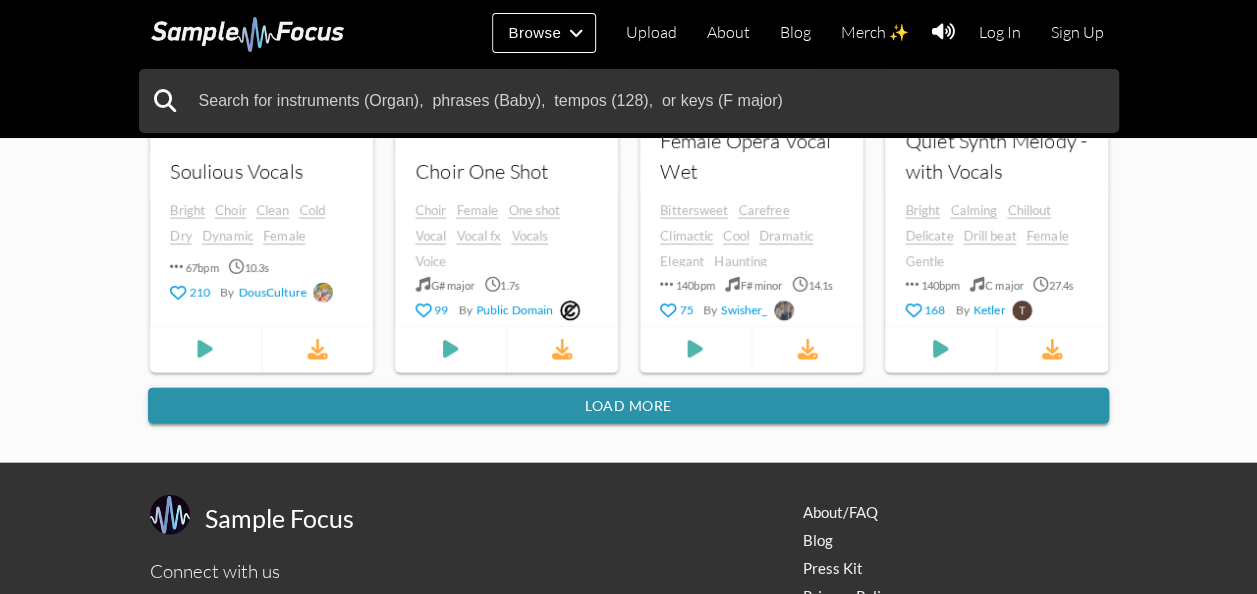 click on "Load more" at bounding box center [628, 406] 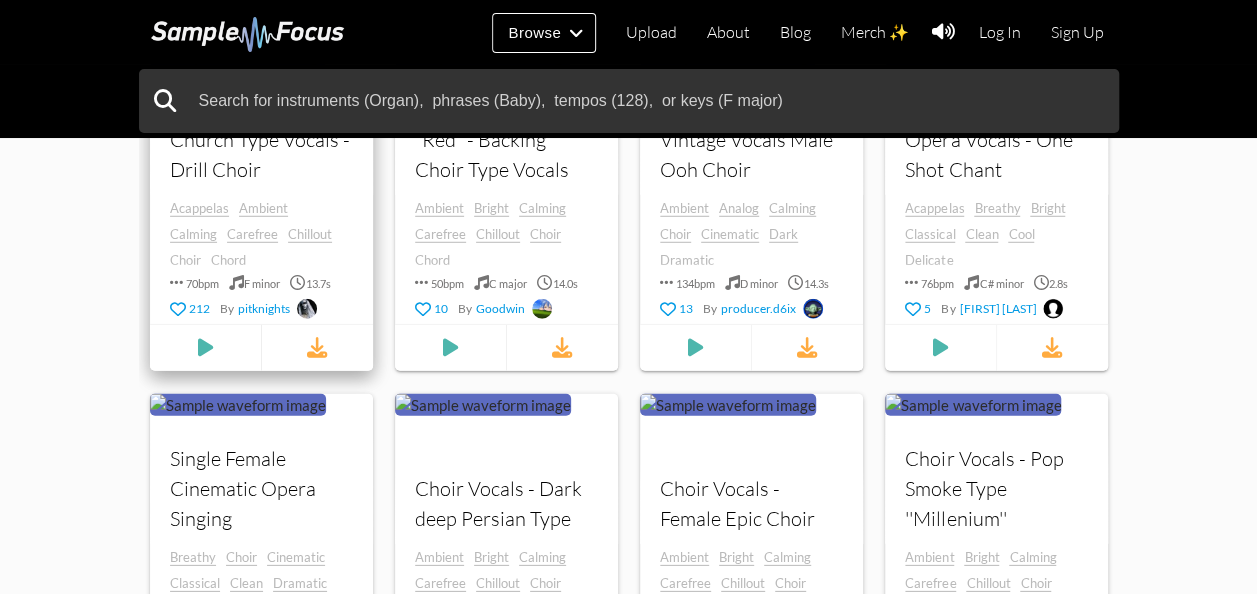 scroll, scrollTop: 2800, scrollLeft: 0, axis: vertical 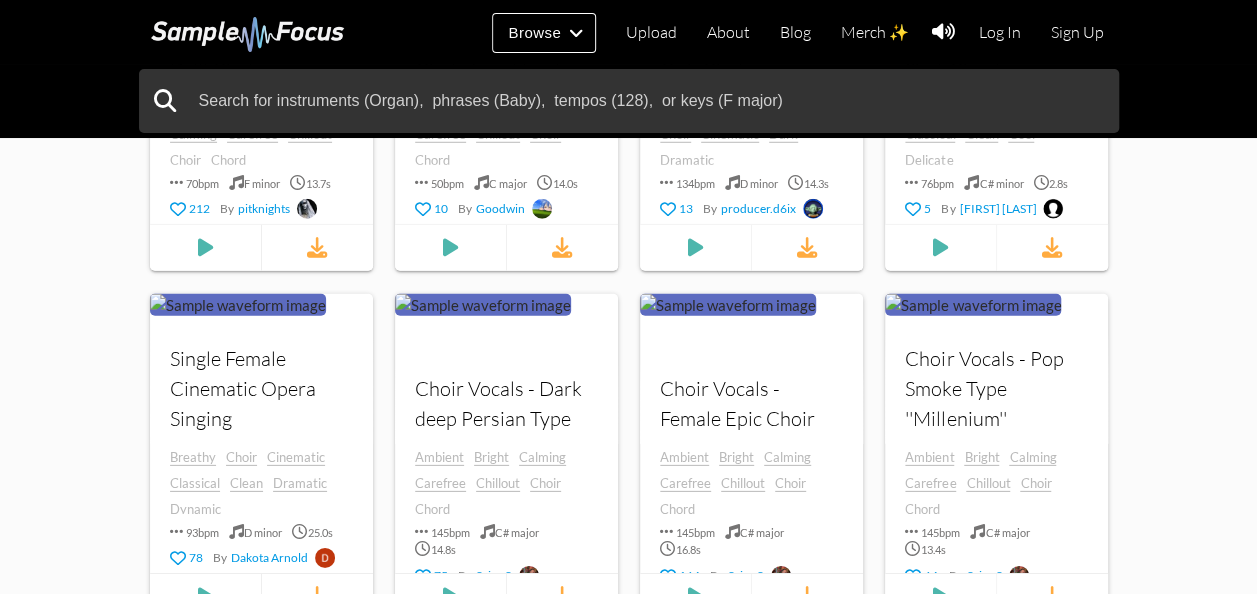 click on "Samples
>
Vocals
>
Singing
Opera Vocals
By  user721069629056
400
9.7s
129bpm
F minor
Choir
Dramatic
Female
Glory
Loop
Opera
Sing
Singing" at bounding box center (628, -694) 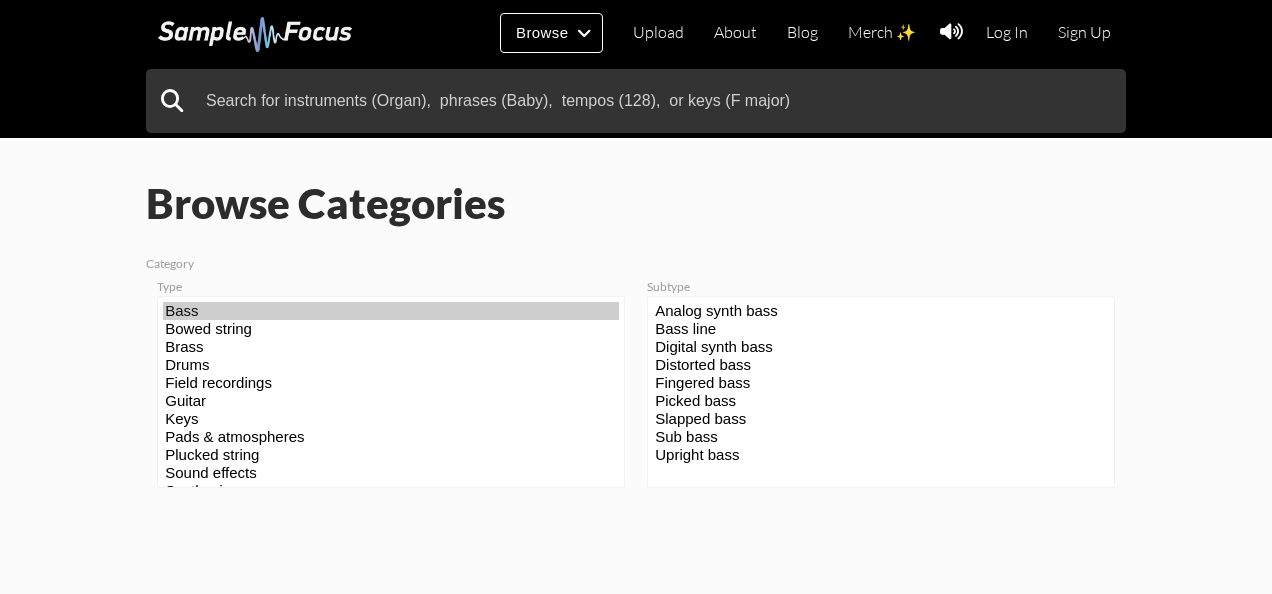 scroll, scrollTop: 0, scrollLeft: 0, axis: both 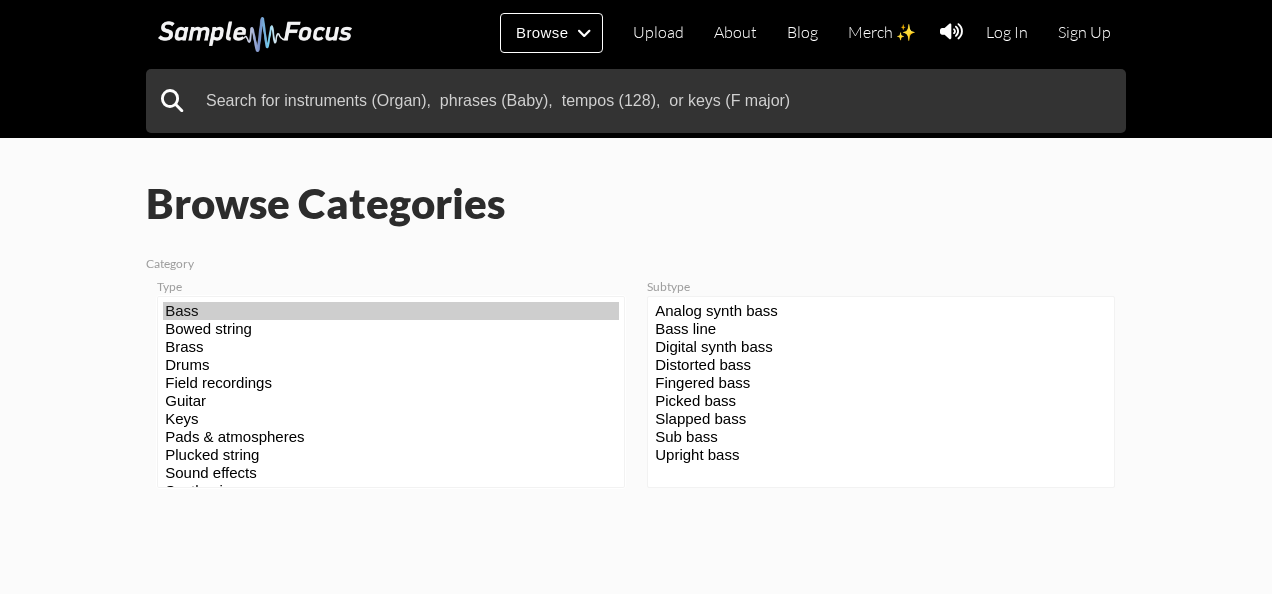 select on "11" 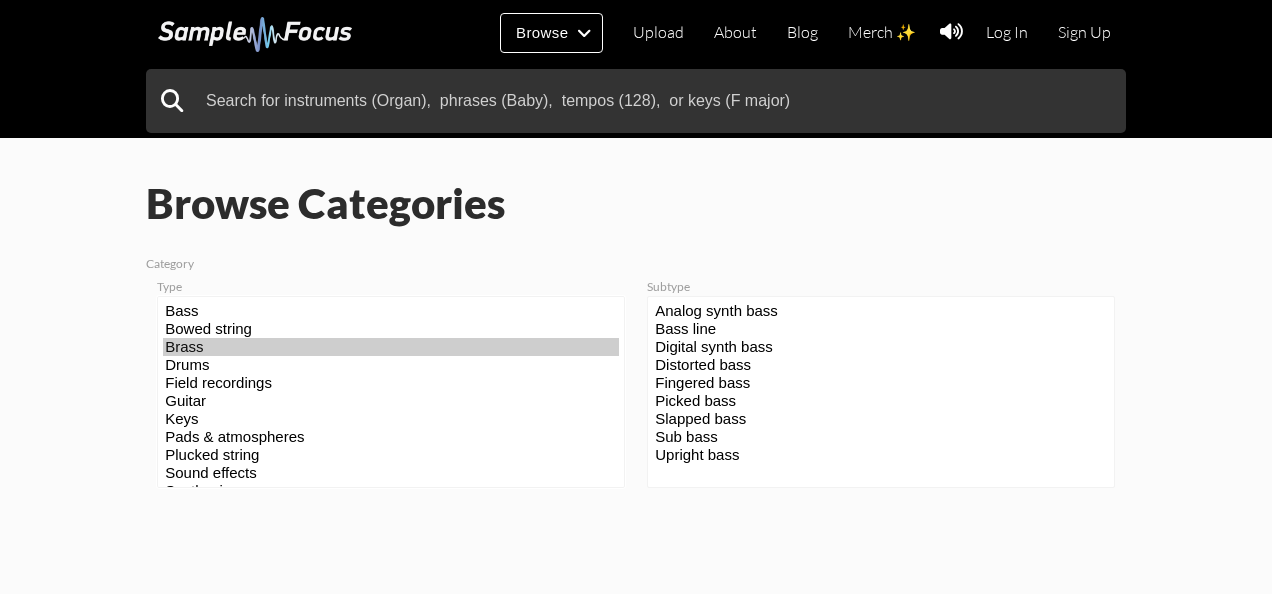 click on "Brass" at bounding box center [391, 347] 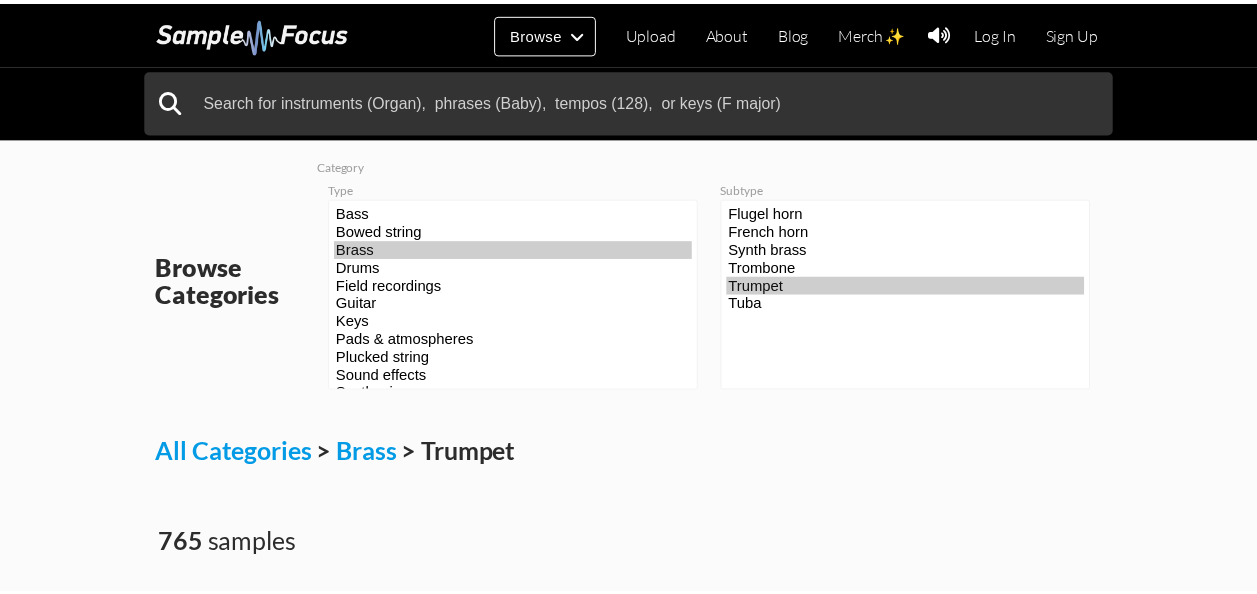 scroll, scrollTop: 0, scrollLeft: 0, axis: both 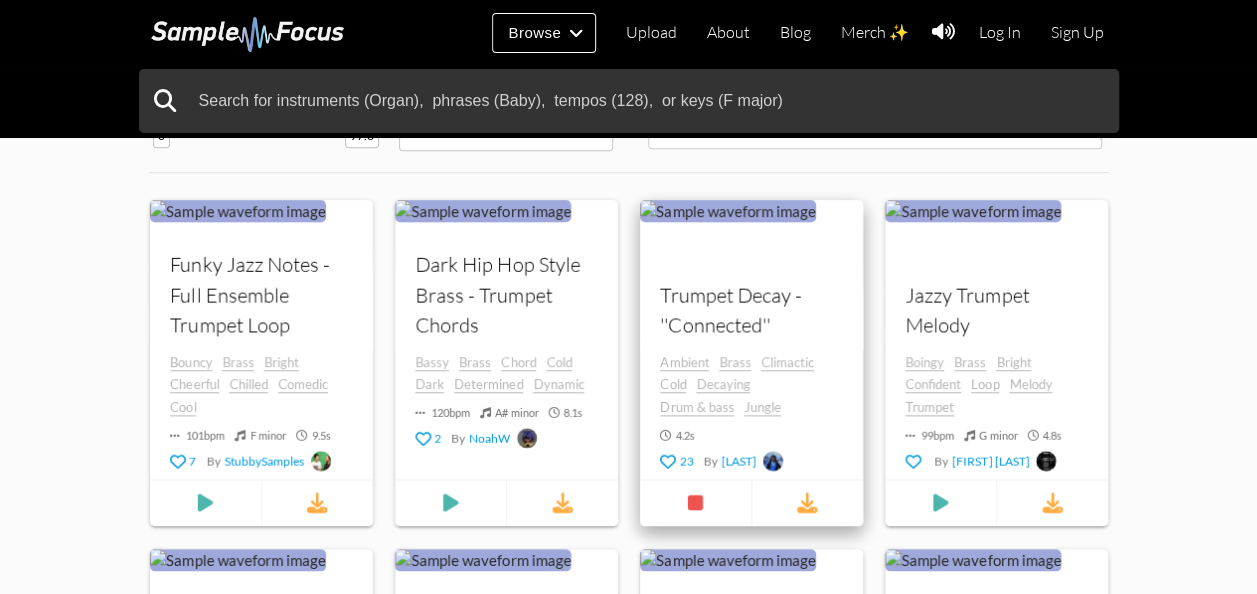 drag, startPoint x: 718, startPoint y: 326, endPoint x: 695, endPoint y: 302, distance: 33.24154 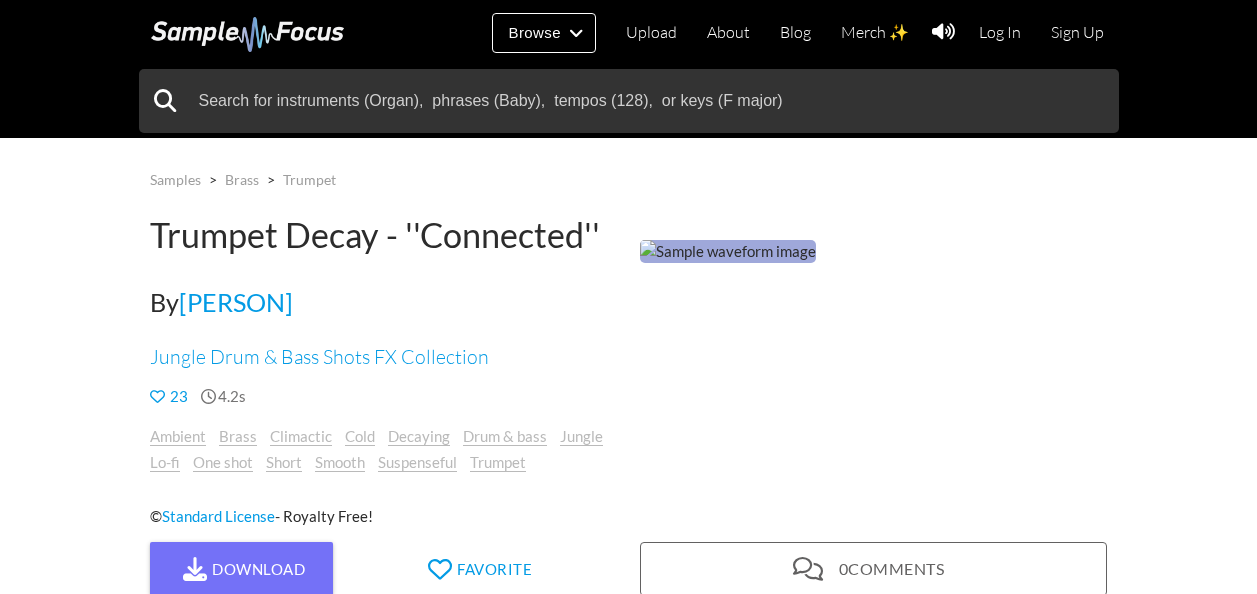 scroll, scrollTop: 100, scrollLeft: 0, axis: vertical 